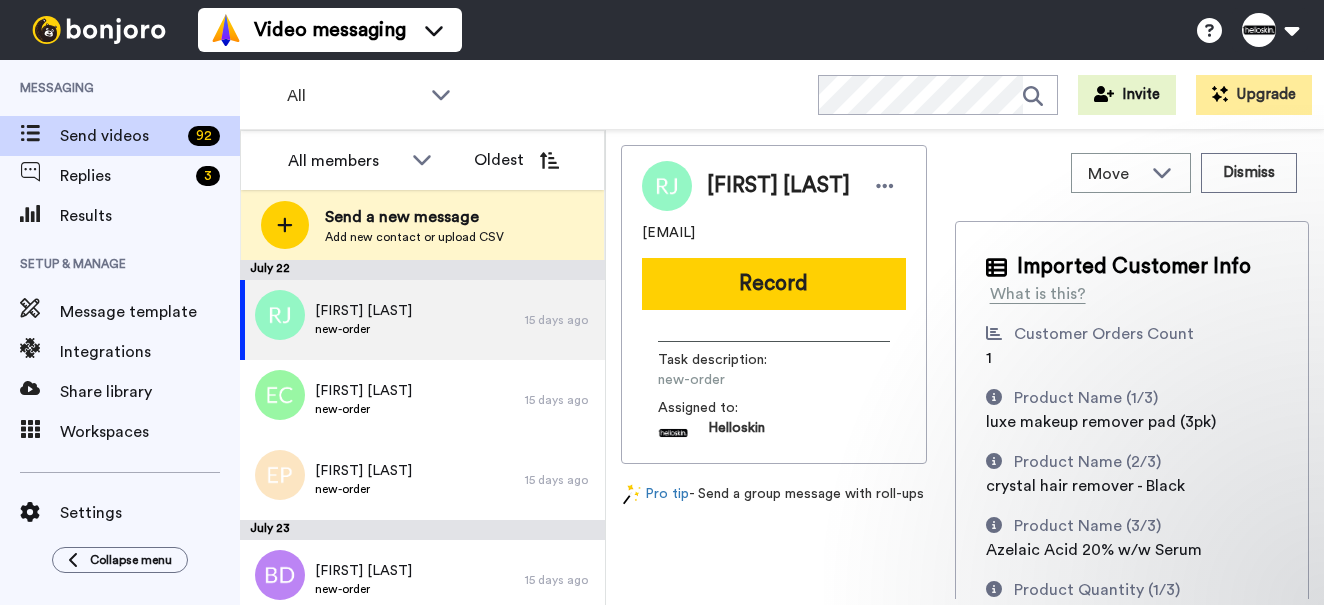 scroll, scrollTop: 0, scrollLeft: 0, axis: both 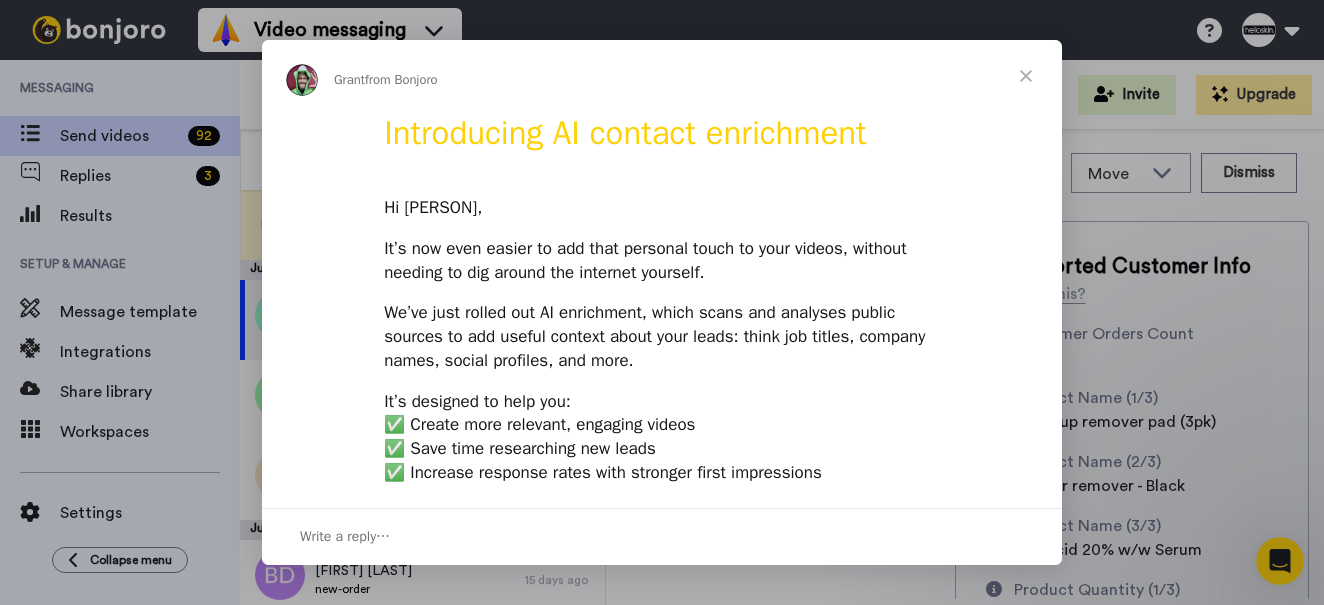 click at bounding box center (1026, 76) 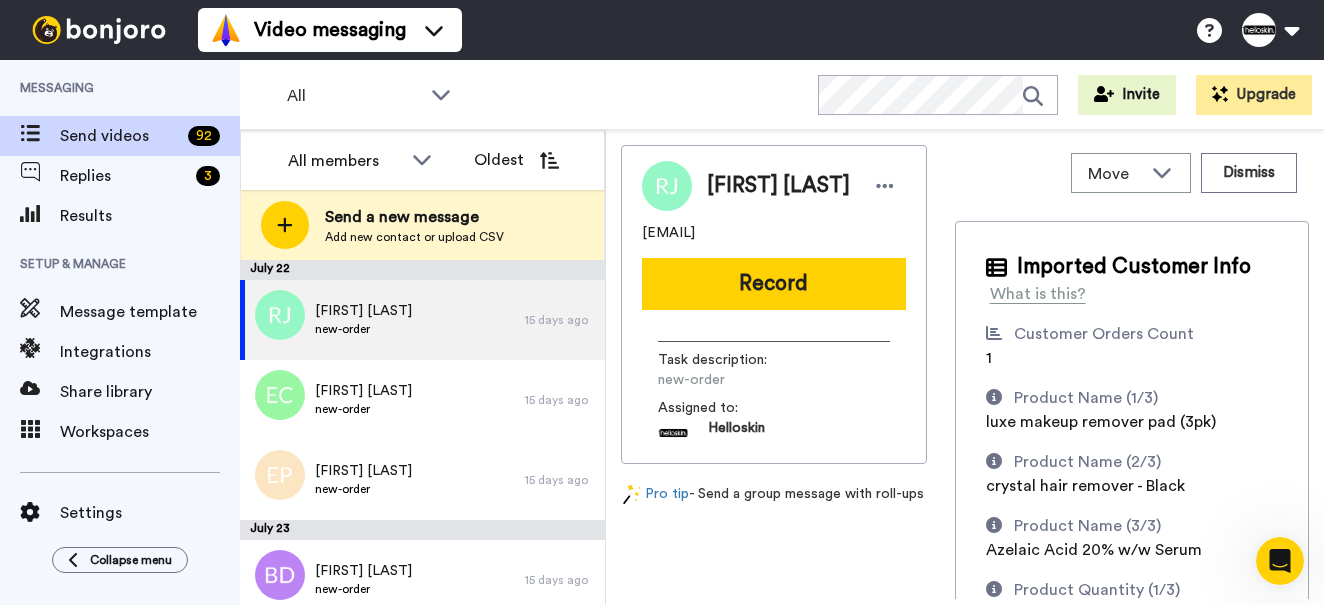click on "Record" at bounding box center [774, 284] 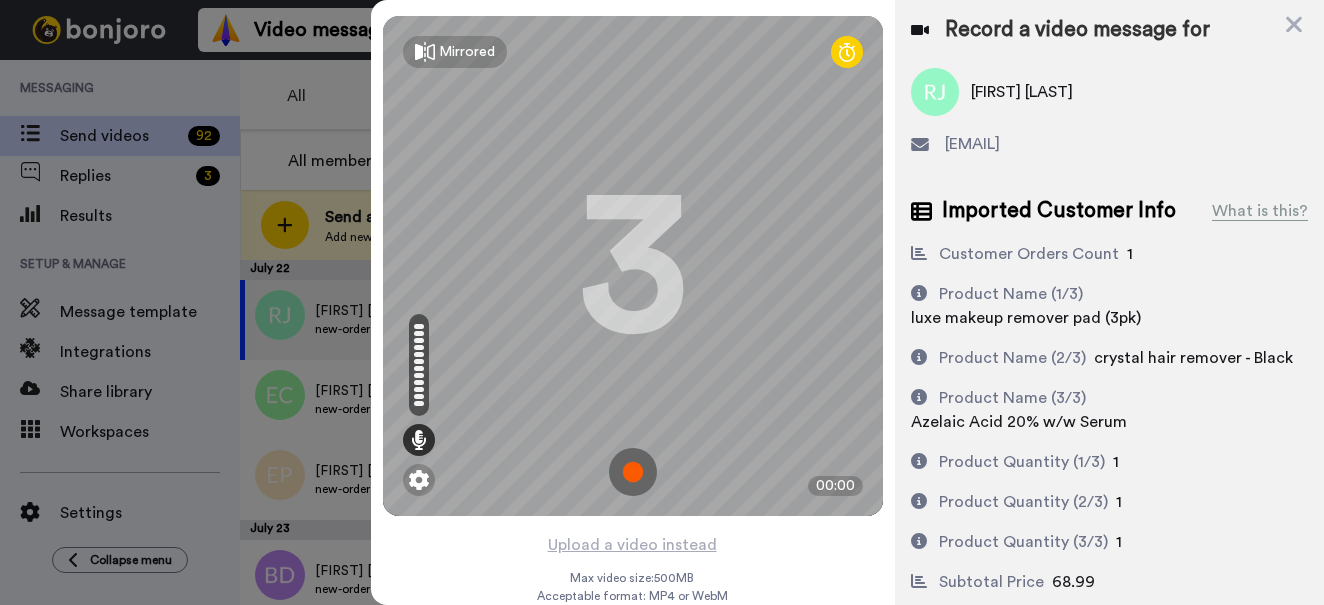 click at bounding box center (633, 472) 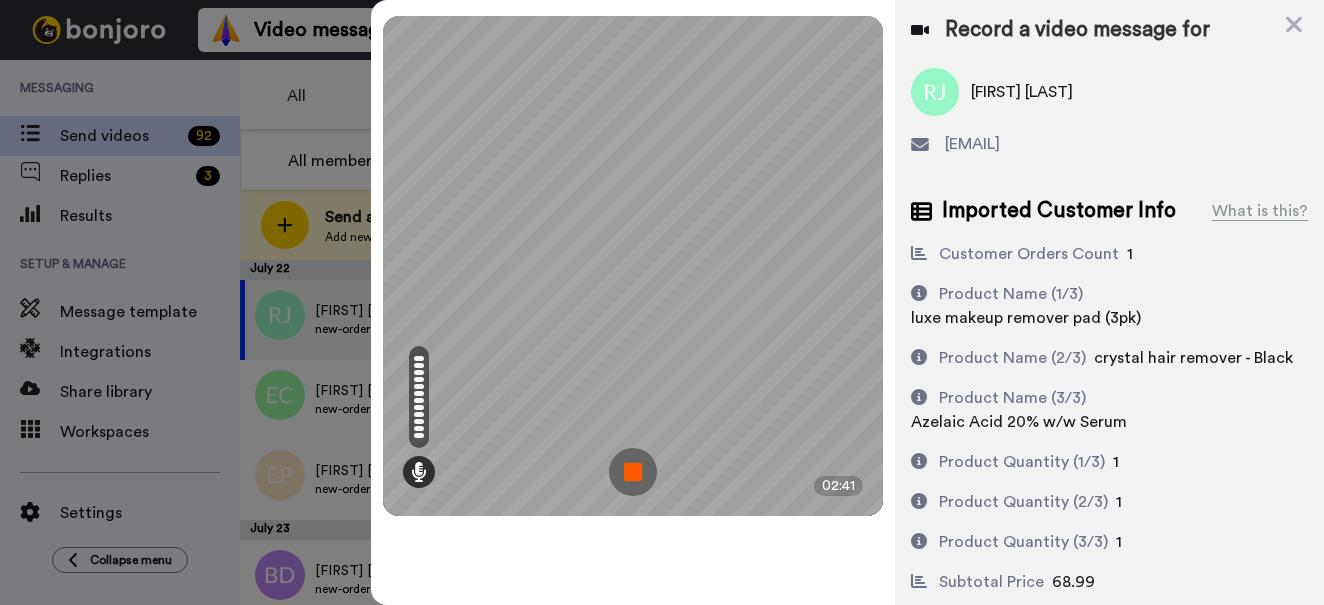click at bounding box center (633, 472) 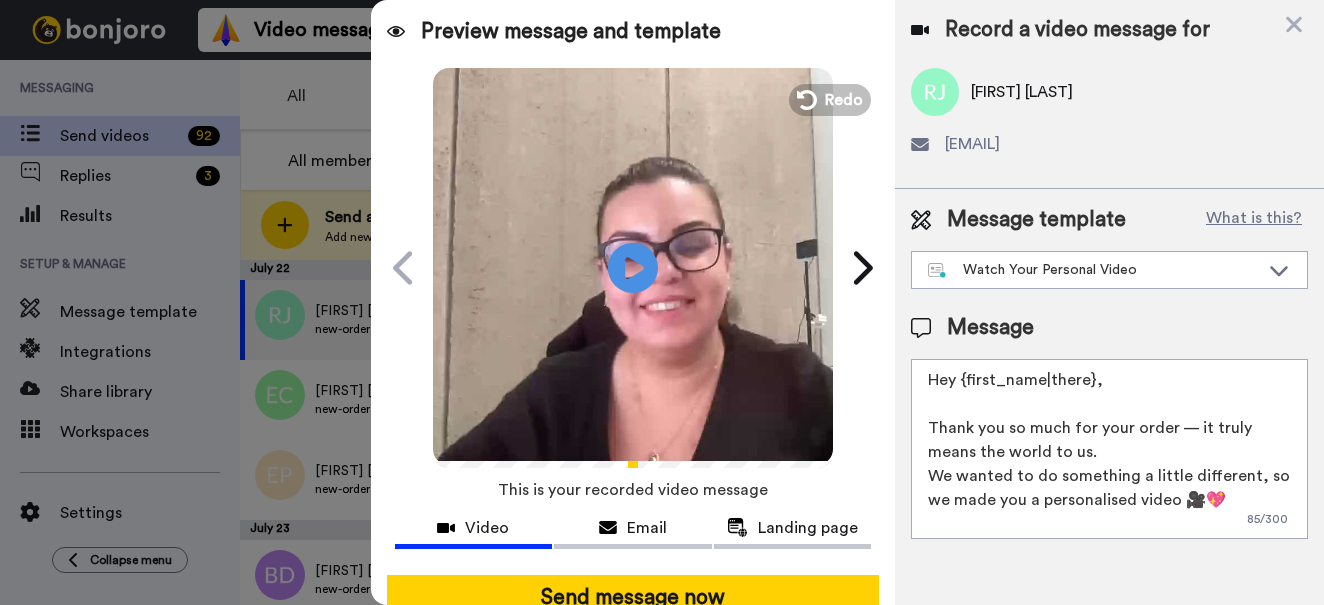 drag, startPoint x: 1161, startPoint y: 393, endPoint x: 968, endPoint y: 373, distance: 194.03351 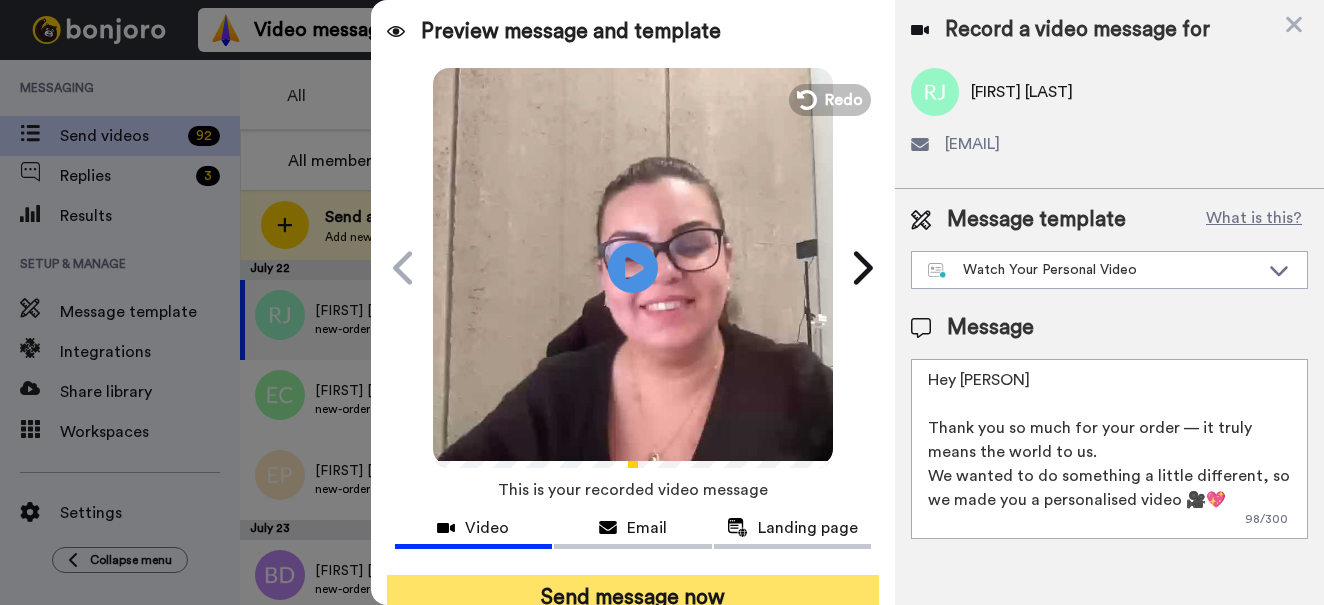 type on "Hey Rachel
Thank you so much for your order — it truly means the world to us.
We wanted to do something a little different, so we made you a personalised video 🎥💖
Hit play — this one’s just for you!" 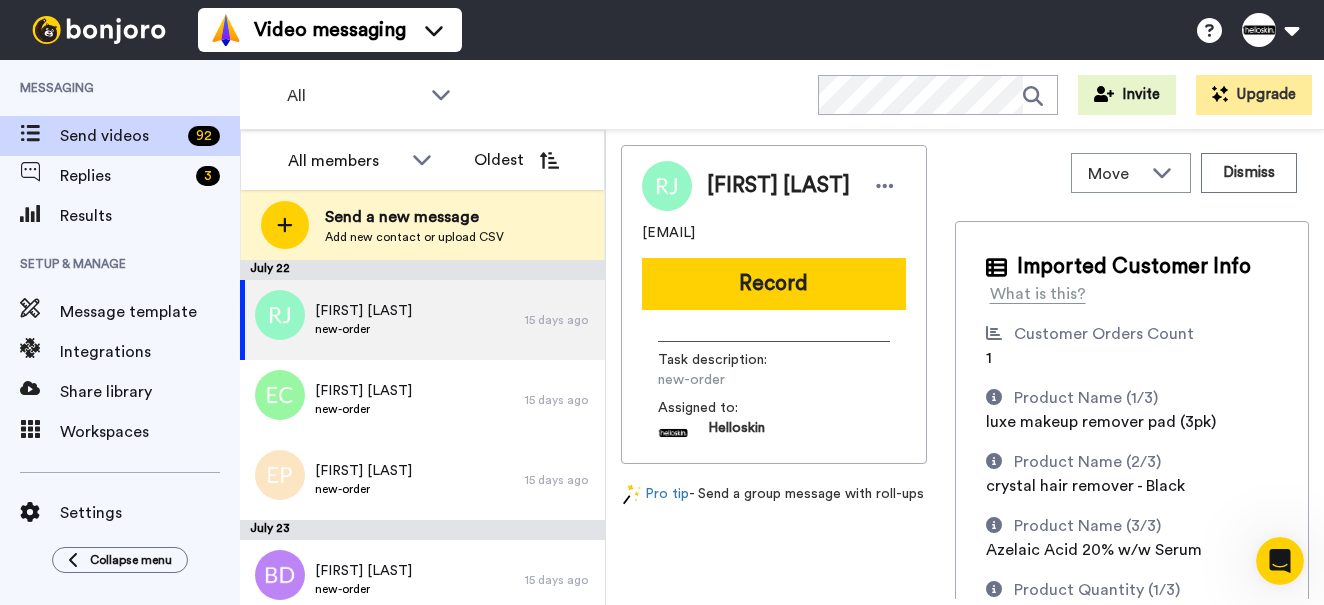 scroll, scrollTop: 0, scrollLeft: 0, axis: both 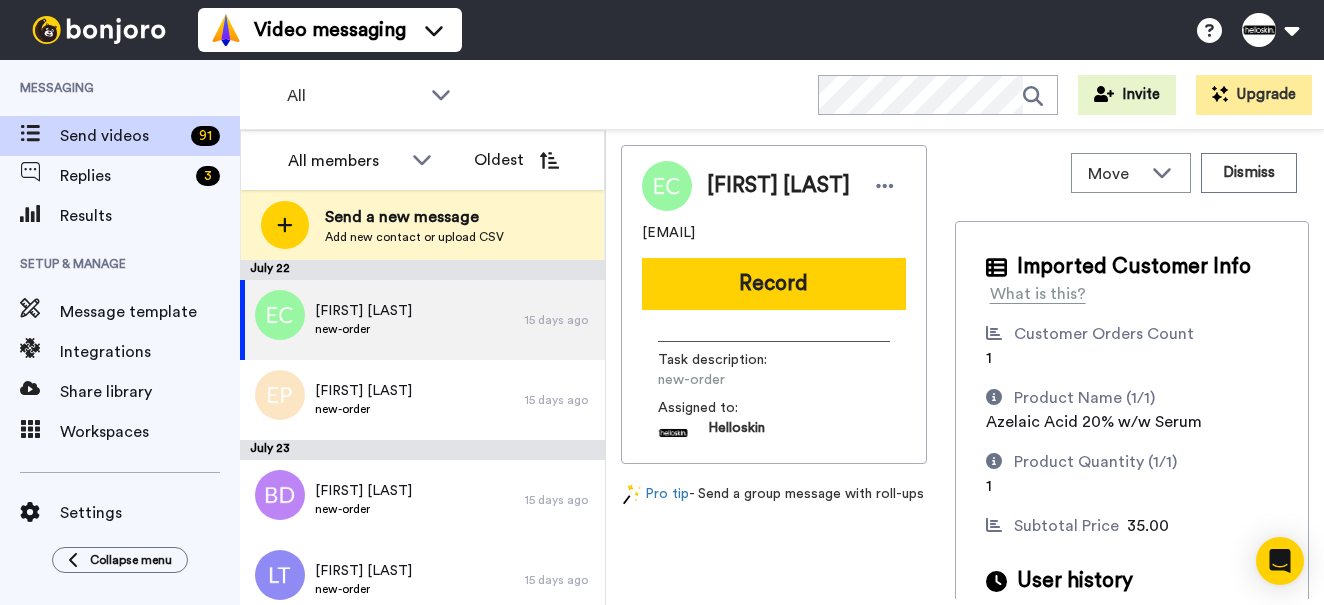 click on "Record" at bounding box center (774, 284) 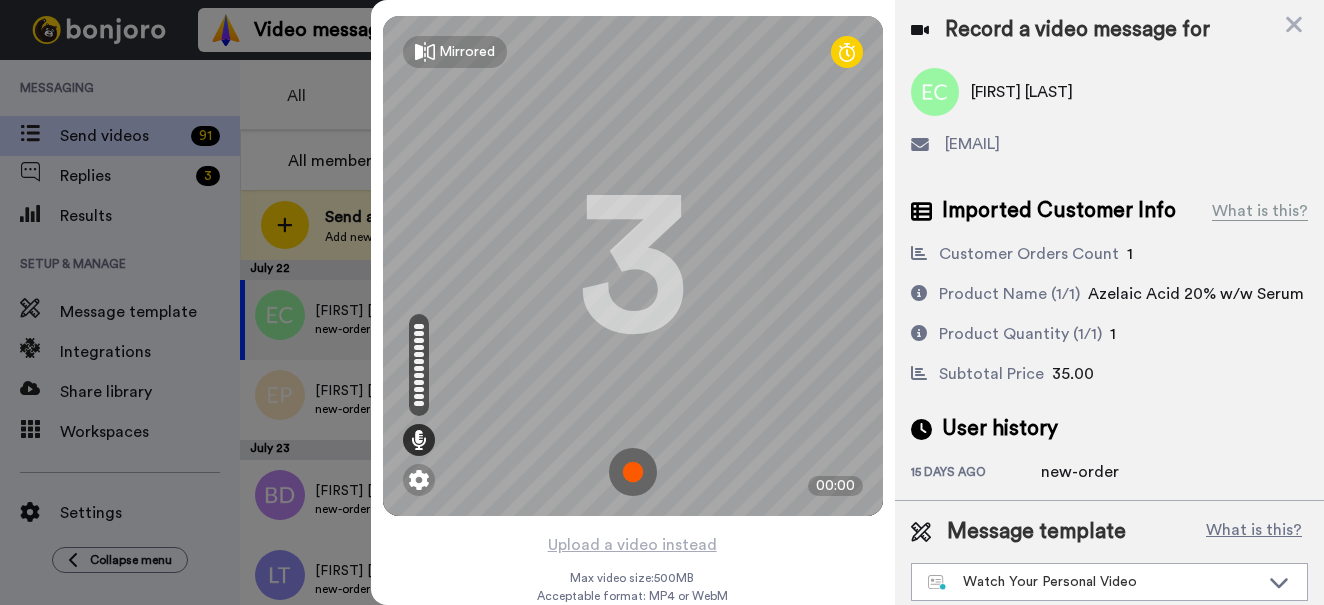 click at bounding box center (633, 472) 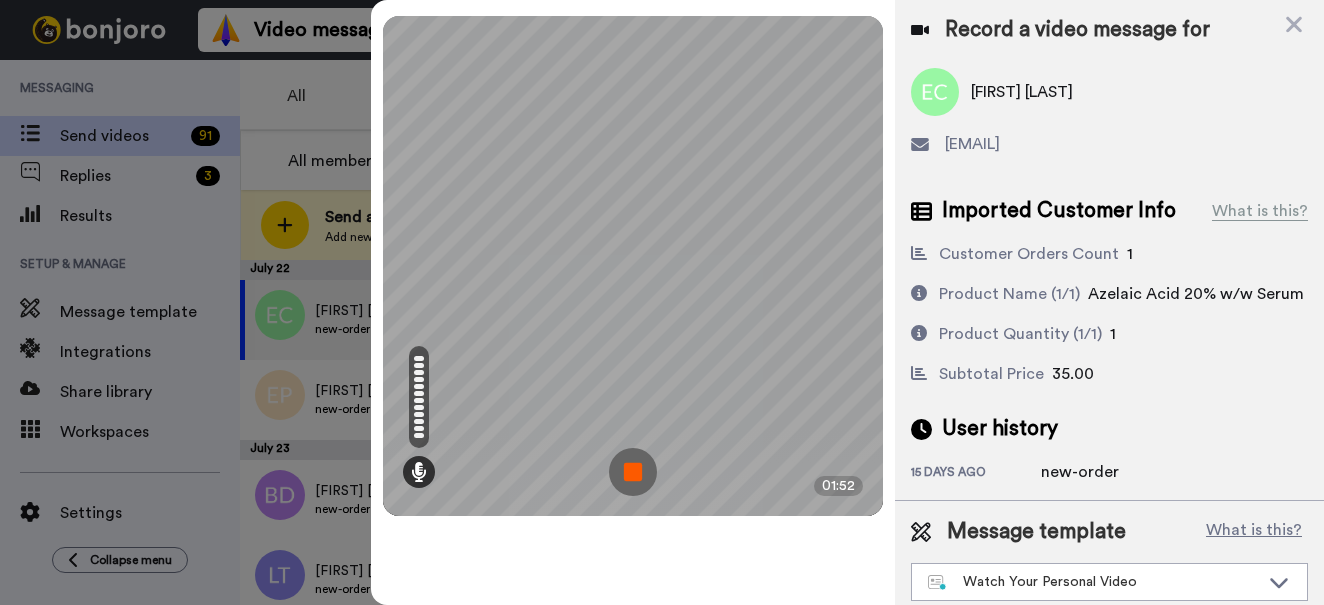 click at bounding box center (633, 472) 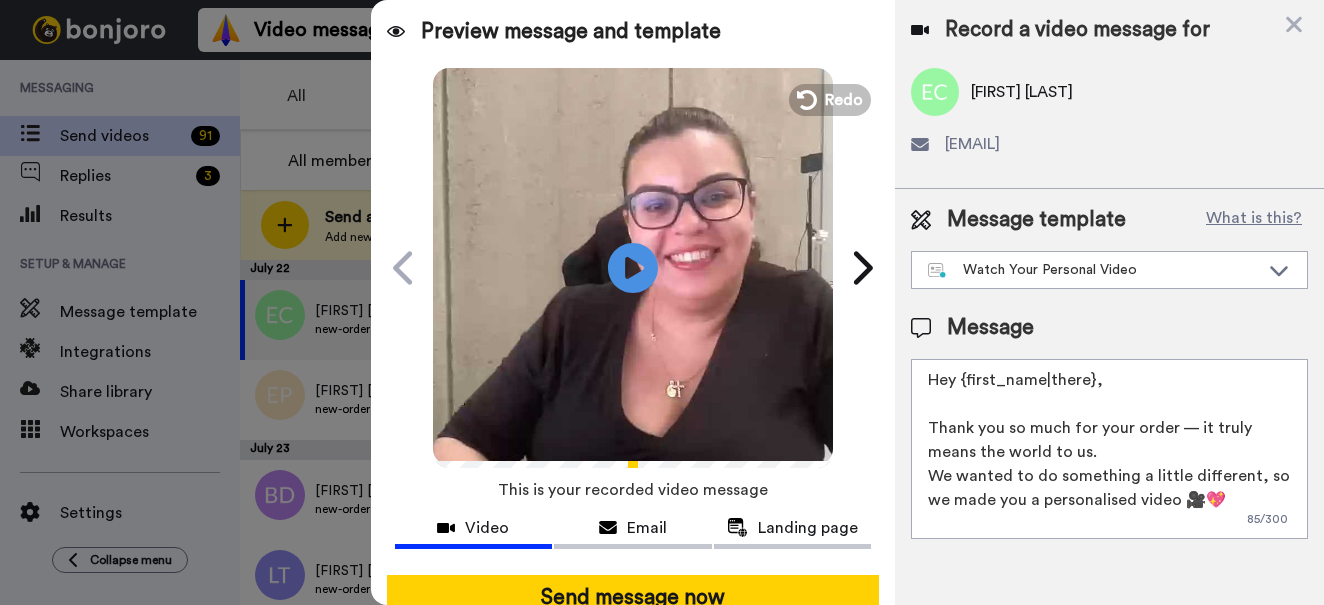 drag, startPoint x: 1112, startPoint y: 394, endPoint x: 960, endPoint y: 381, distance: 152.5549 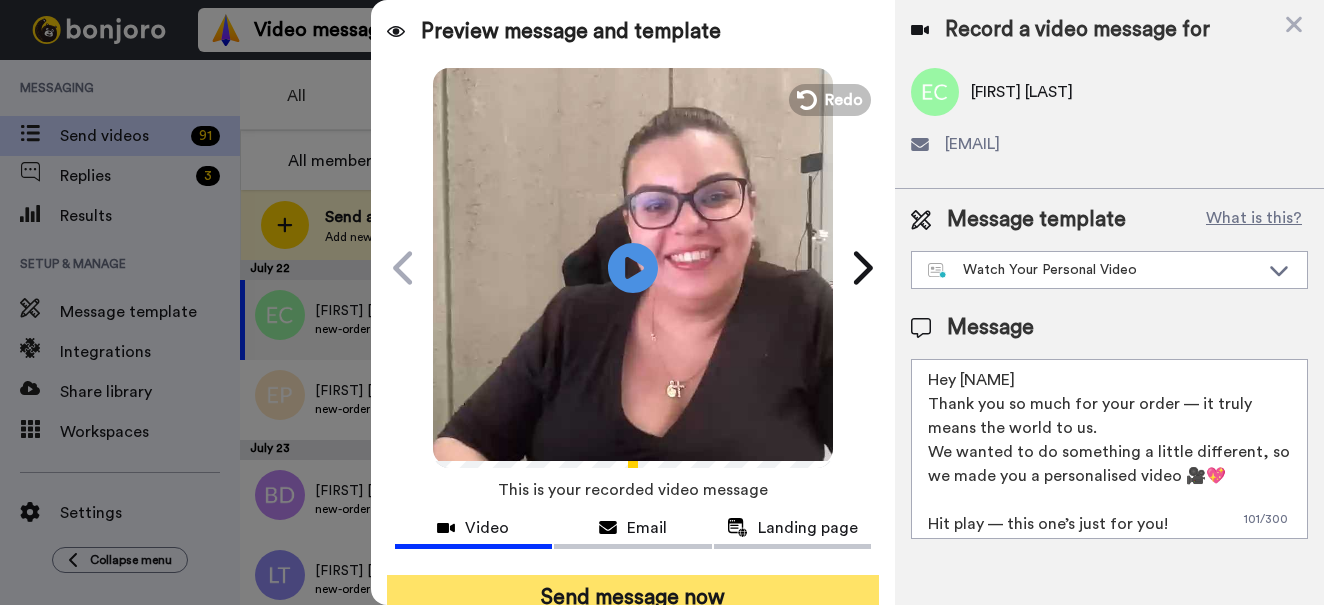 type on "Hey Emma
Thank you so much for your order — it truly means the world to us.
We wanted to do something a little different, so we made you a personalised video 🎥💖
Hit play — this one’s just for you!" 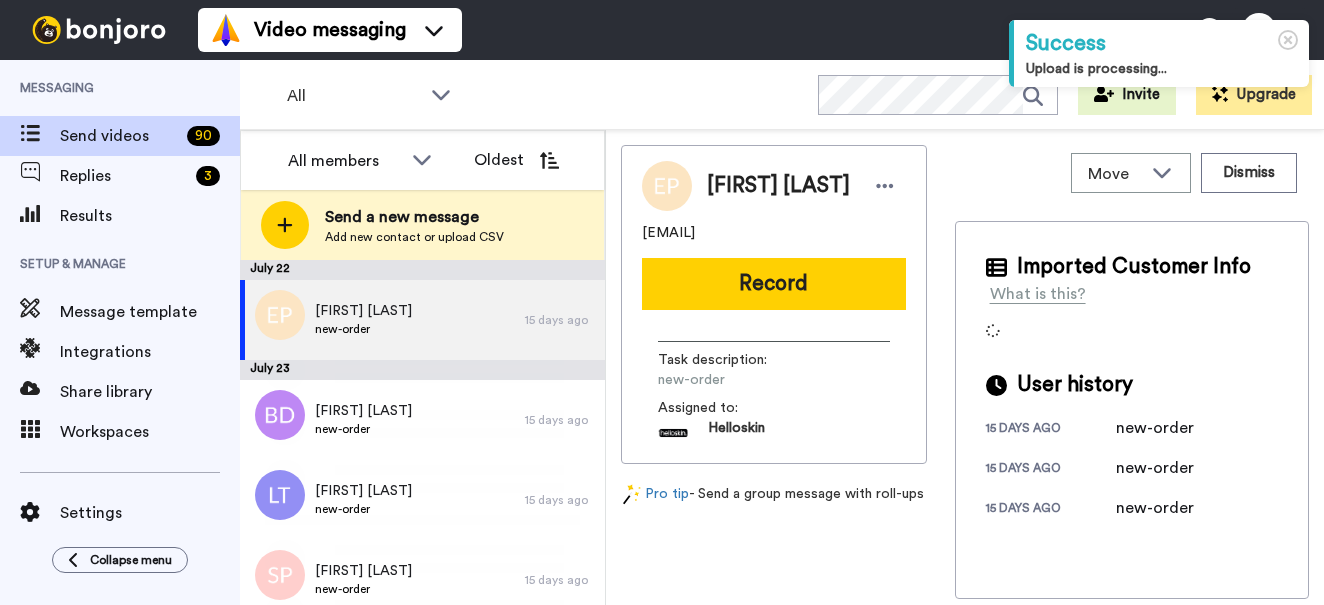 scroll, scrollTop: 0, scrollLeft: 0, axis: both 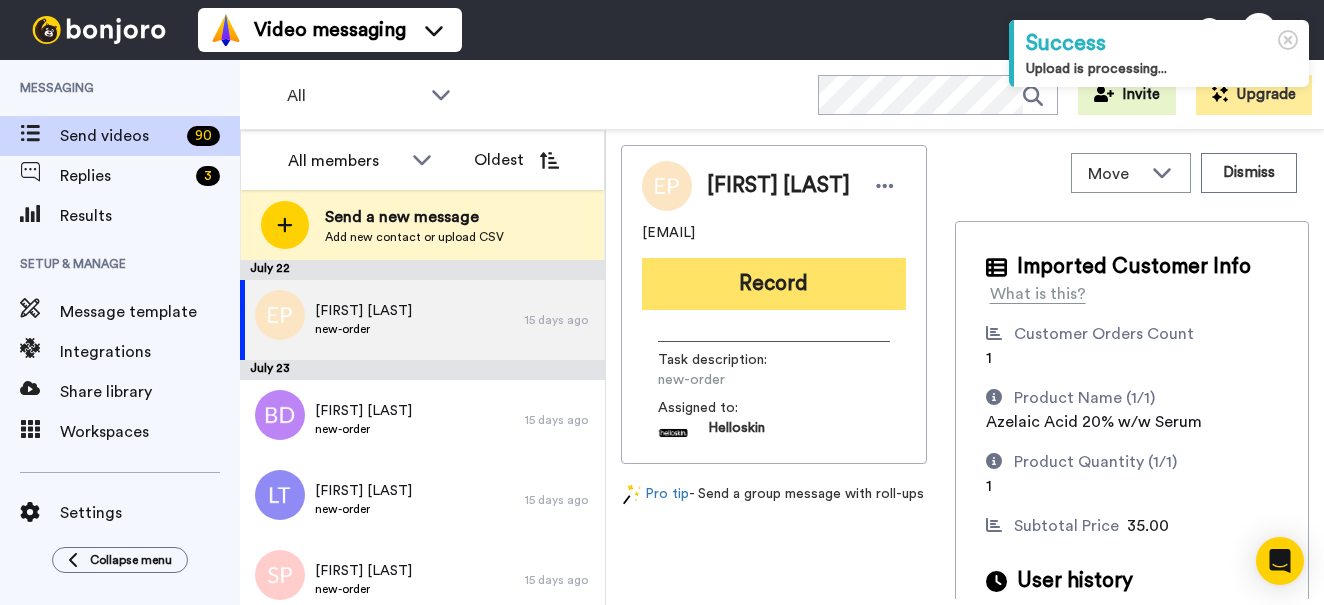 click on "Record" at bounding box center (774, 284) 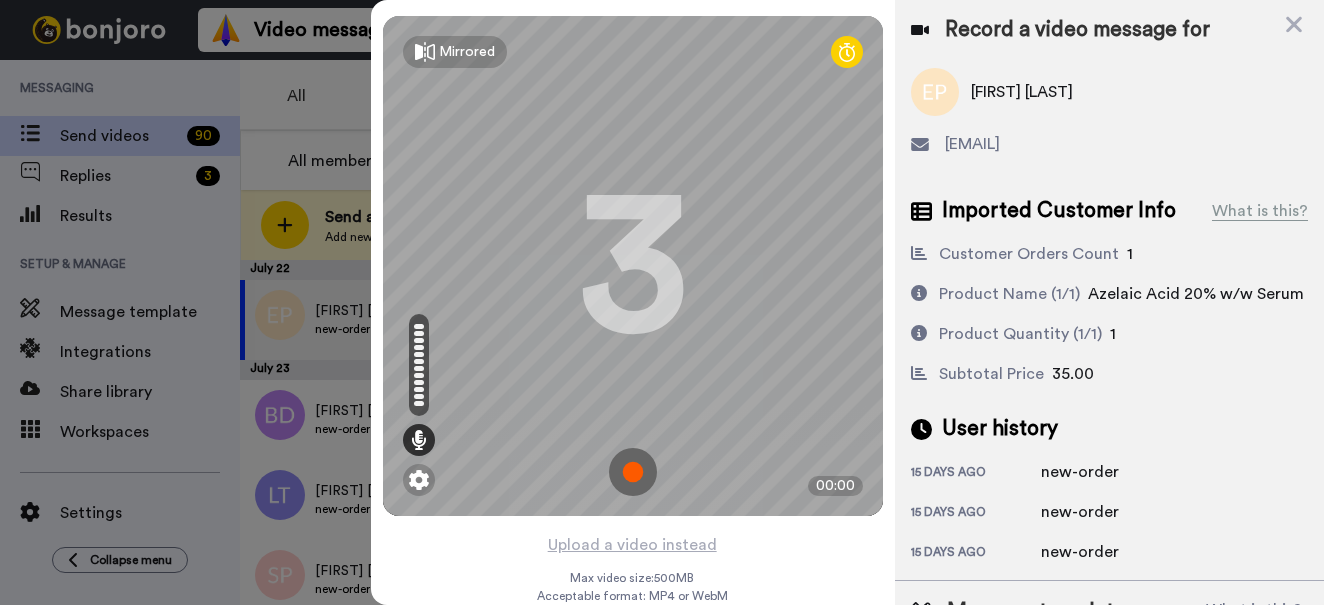 click at bounding box center [633, 472] 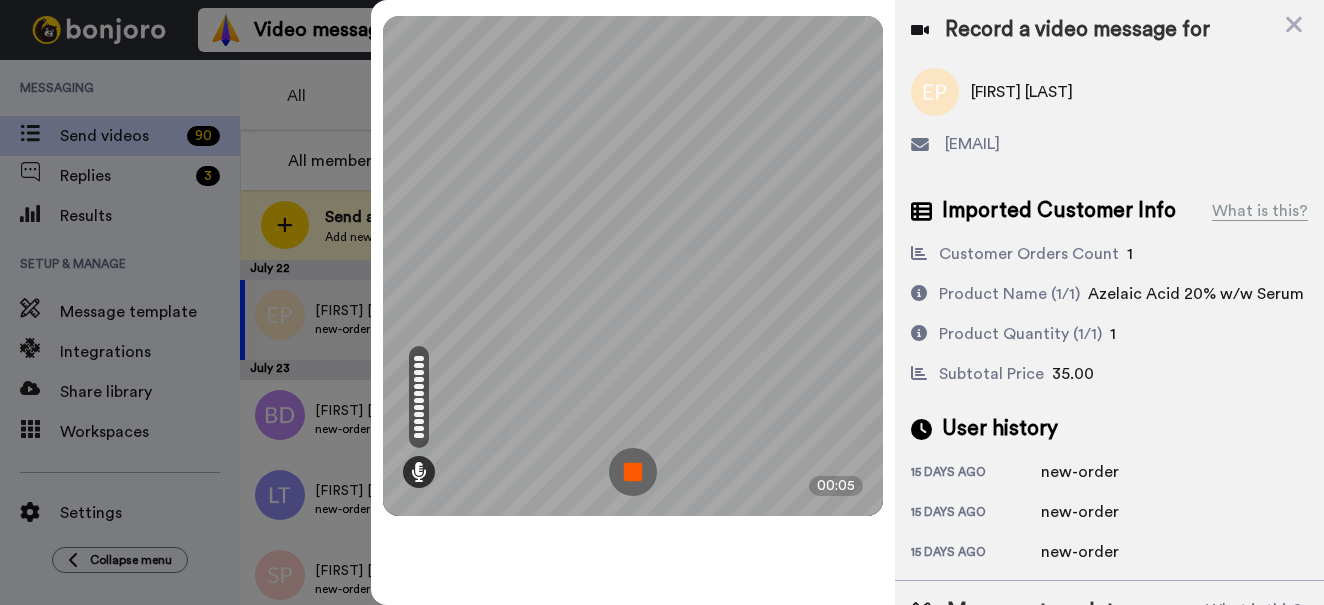 click at bounding box center [633, 472] 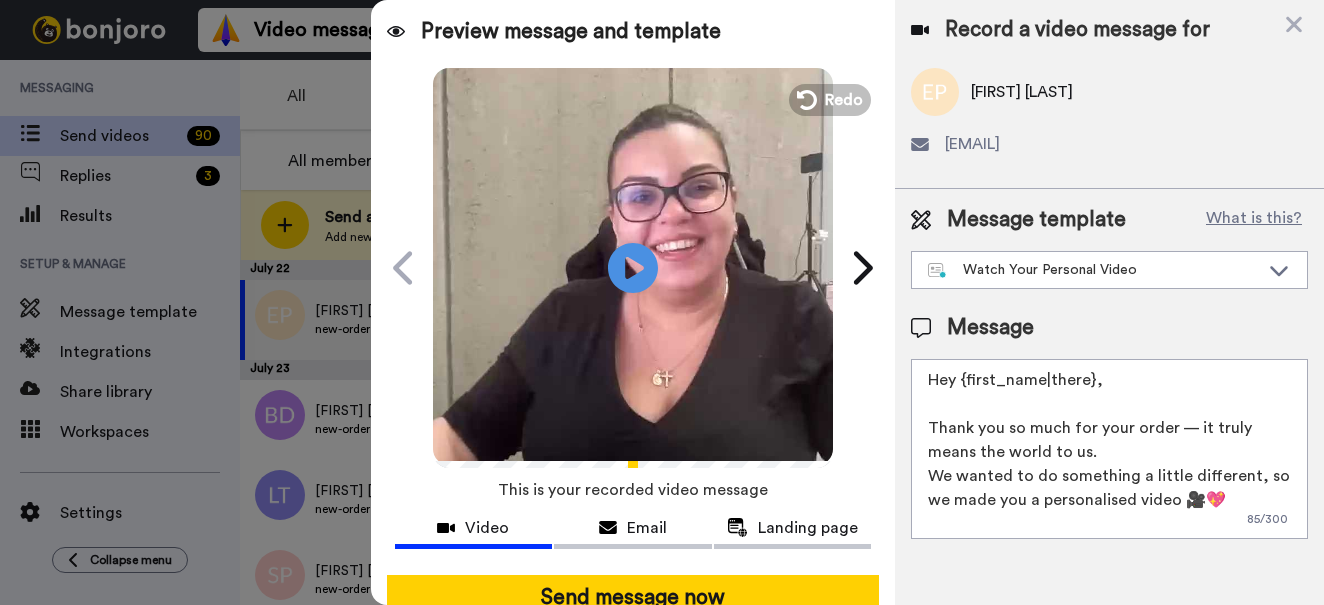click at bounding box center (633, 265) 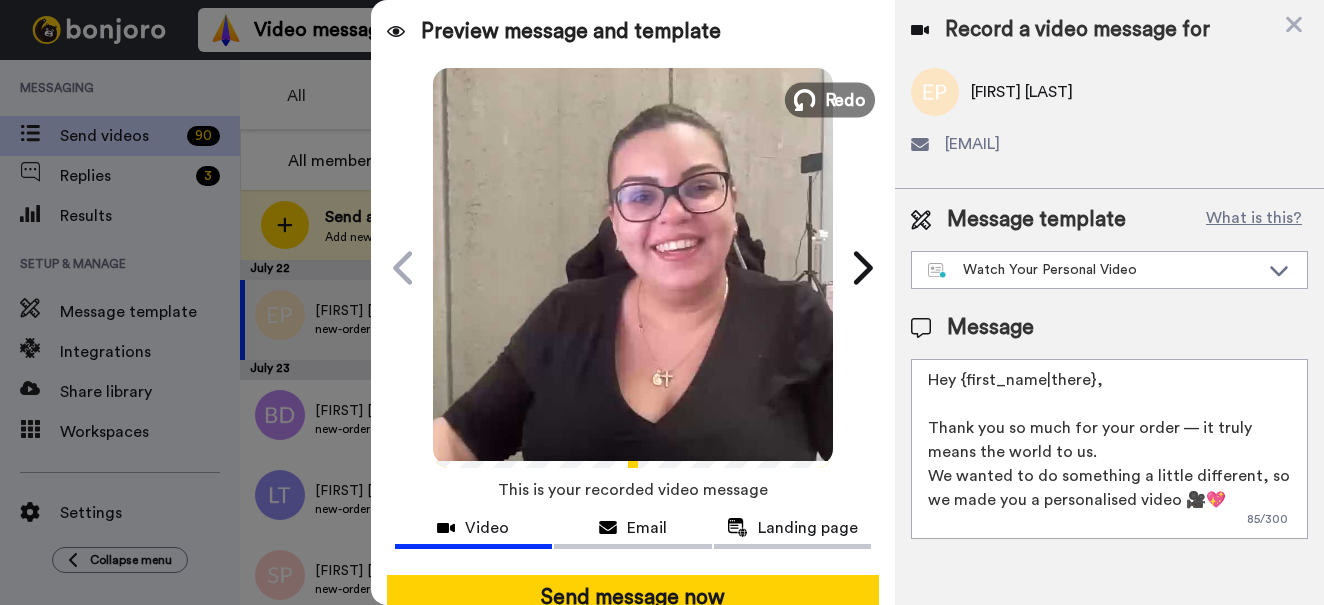 click on "Redo" at bounding box center [845, 99] 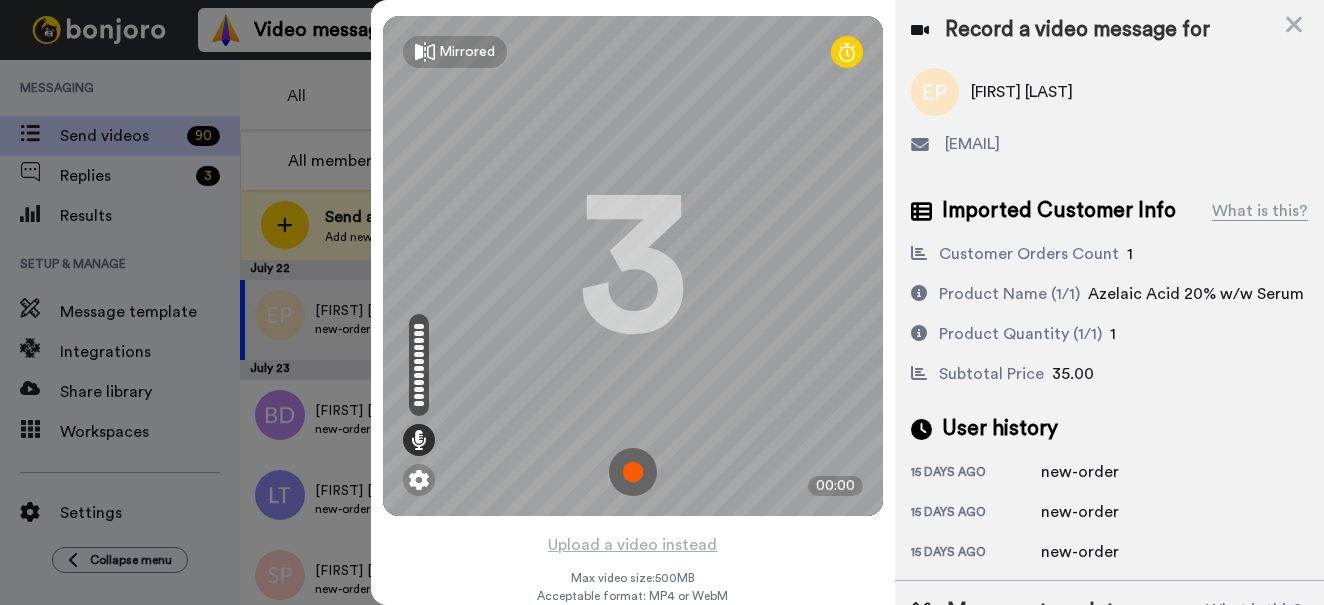 click at bounding box center [633, 472] 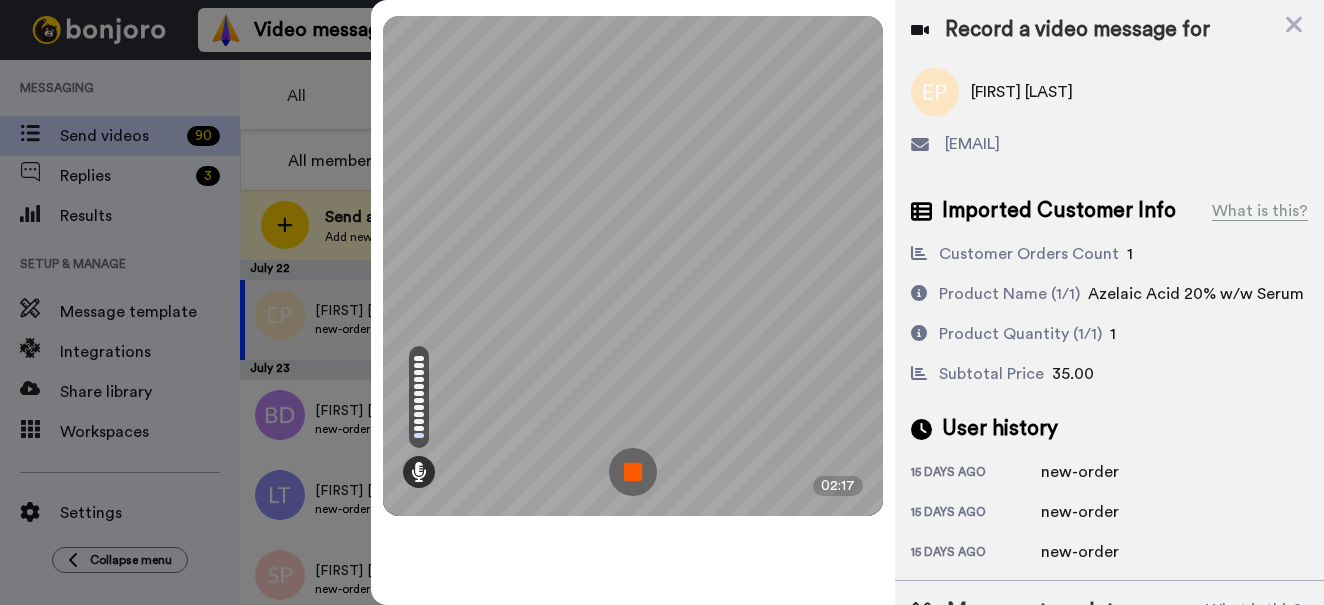 click at bounding box center (633, 472) 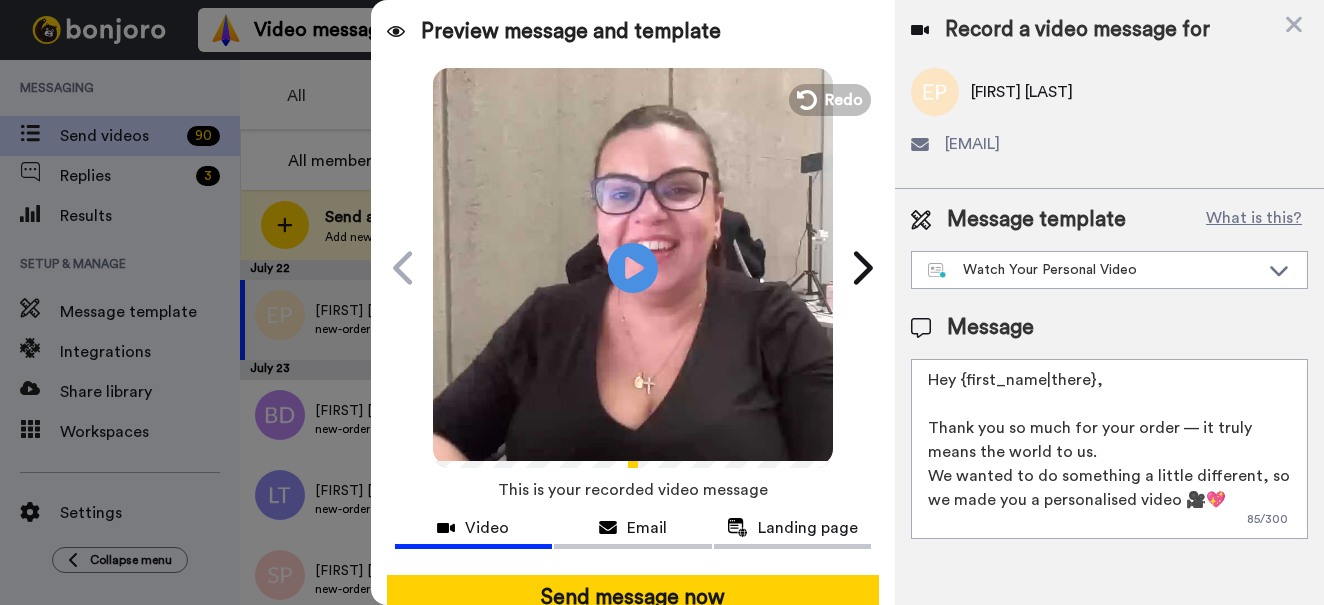 drag, startPoint x: 1117, startPoint y: 382, endPoint x: 962, endPoint y: 384, distance: 155.01291 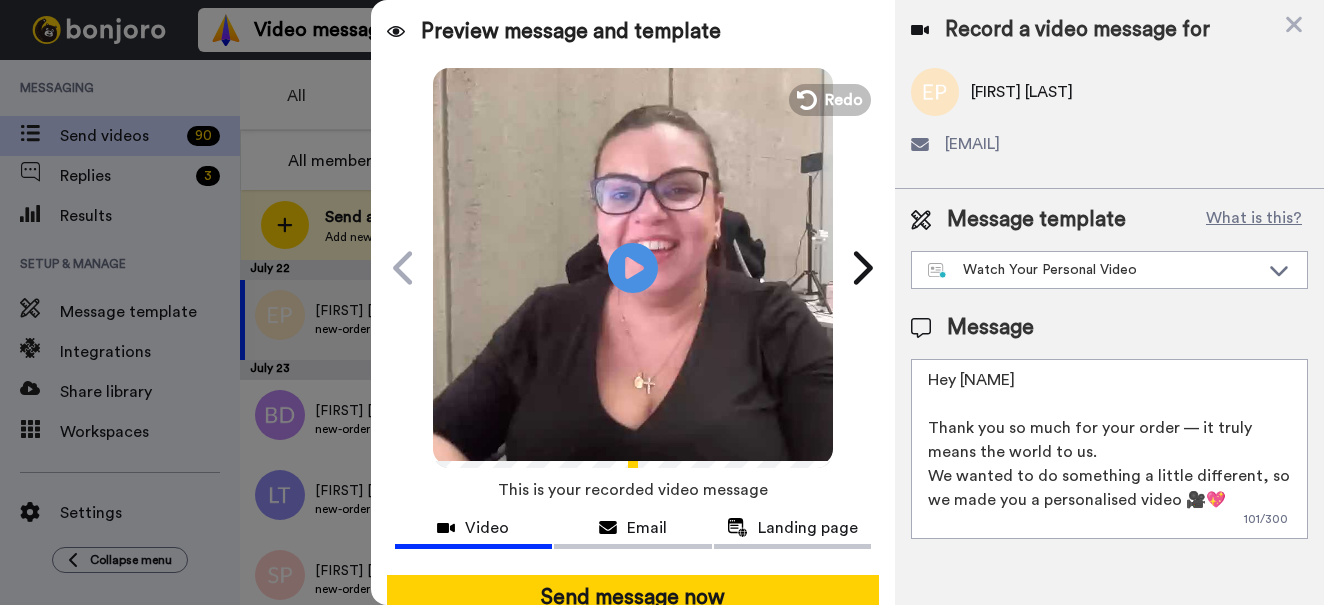 click on "HeyElli
Thank you so much for your order — it truly means the world to us.
We wanted to do something a little different, so we made you a personalised video 🎥💖
Hit play — this one’s just for you!" at bounding box center [1109, 449] 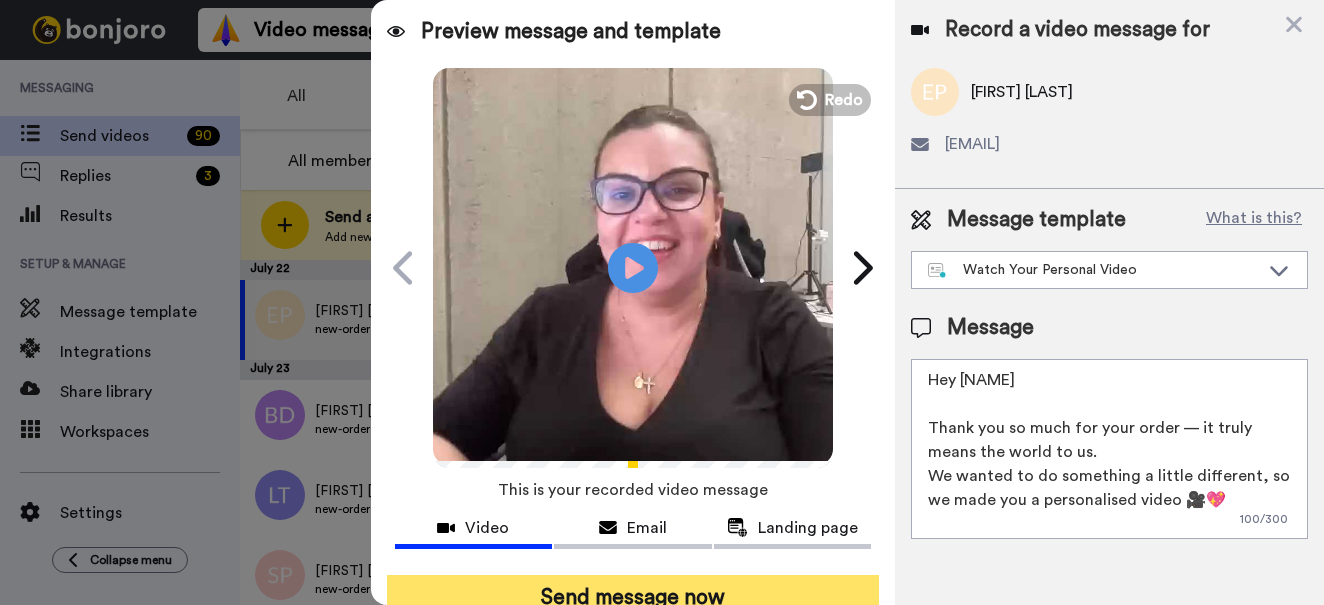 type on "Hey Elli
Thank you so much for your order — it truly means the world to us.
We wanted to do something a little different, so we made you a personalised video 🎥💖
Hit play — this one’s just for you!" 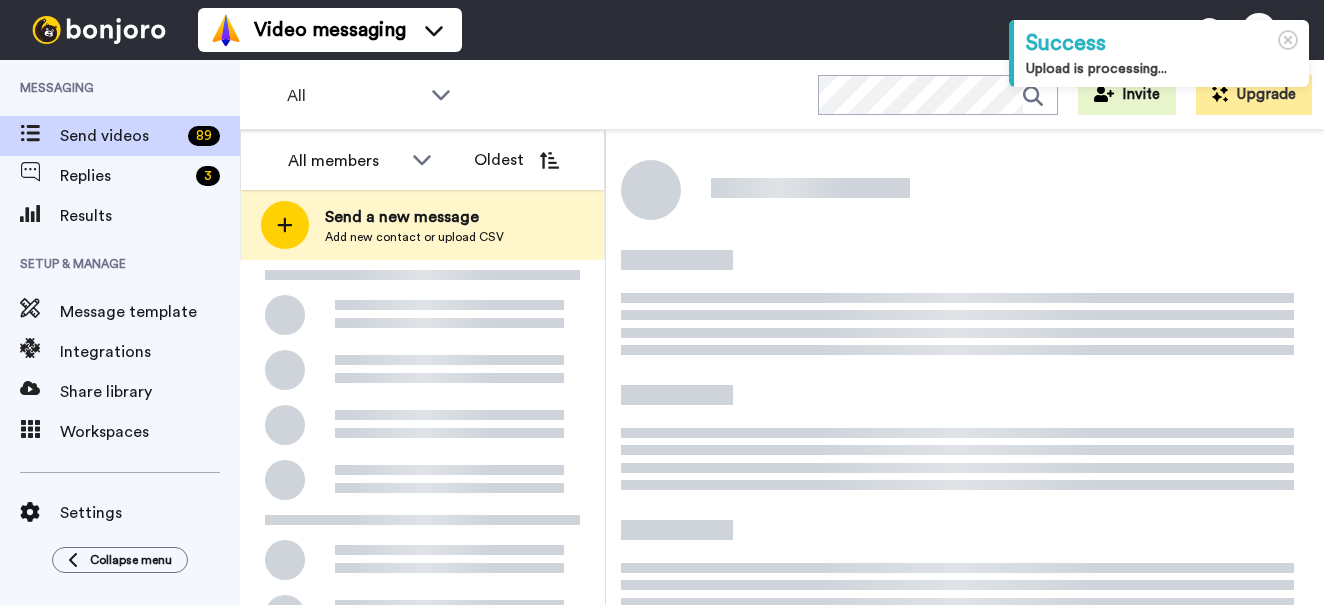 scroll, scrollTop: 0, scrollLeft: 0, axis: both 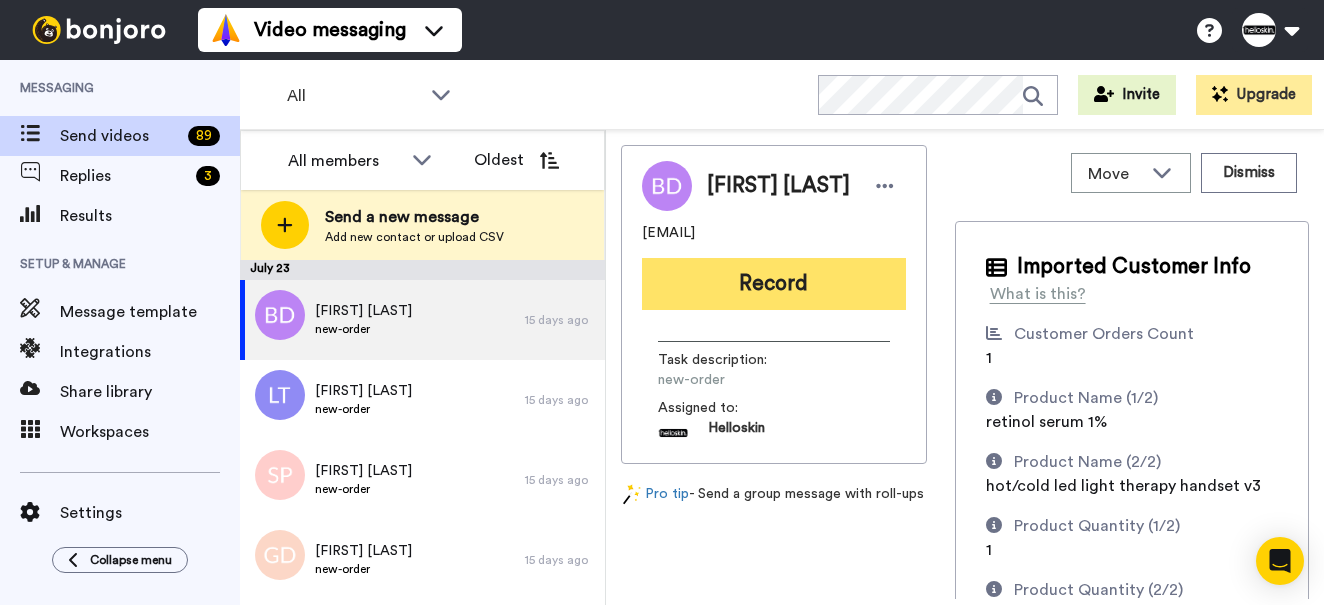 click on "Record" at bounding box center [774, 284] 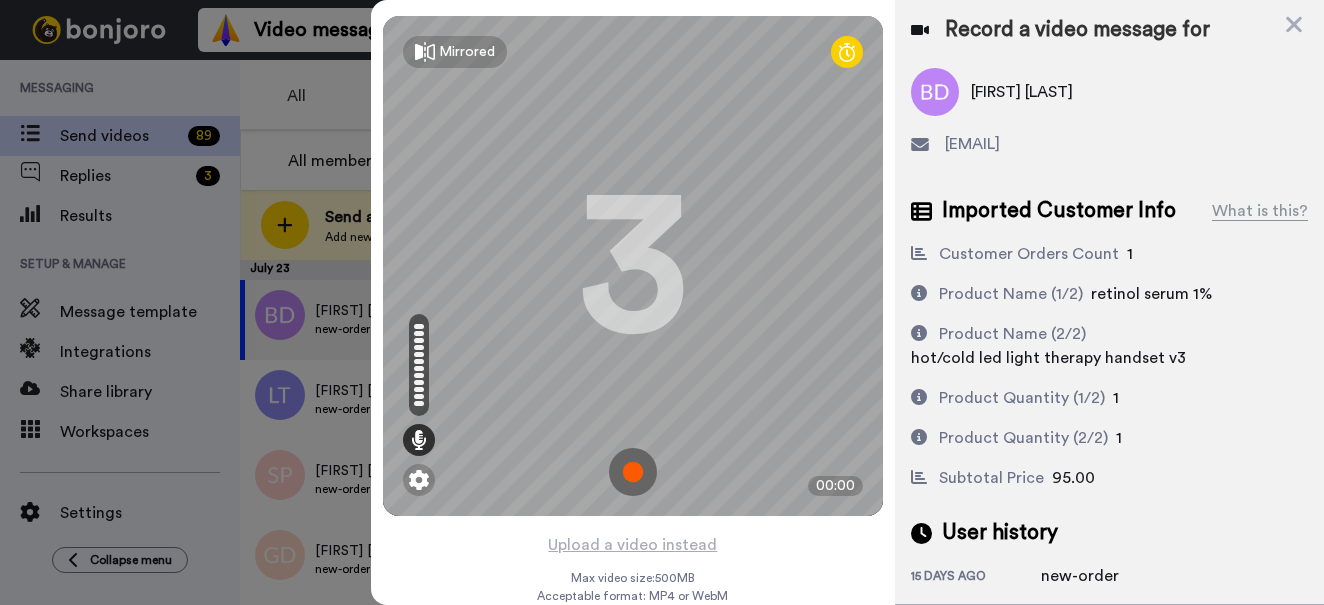 click at bounding box center (633, 472) 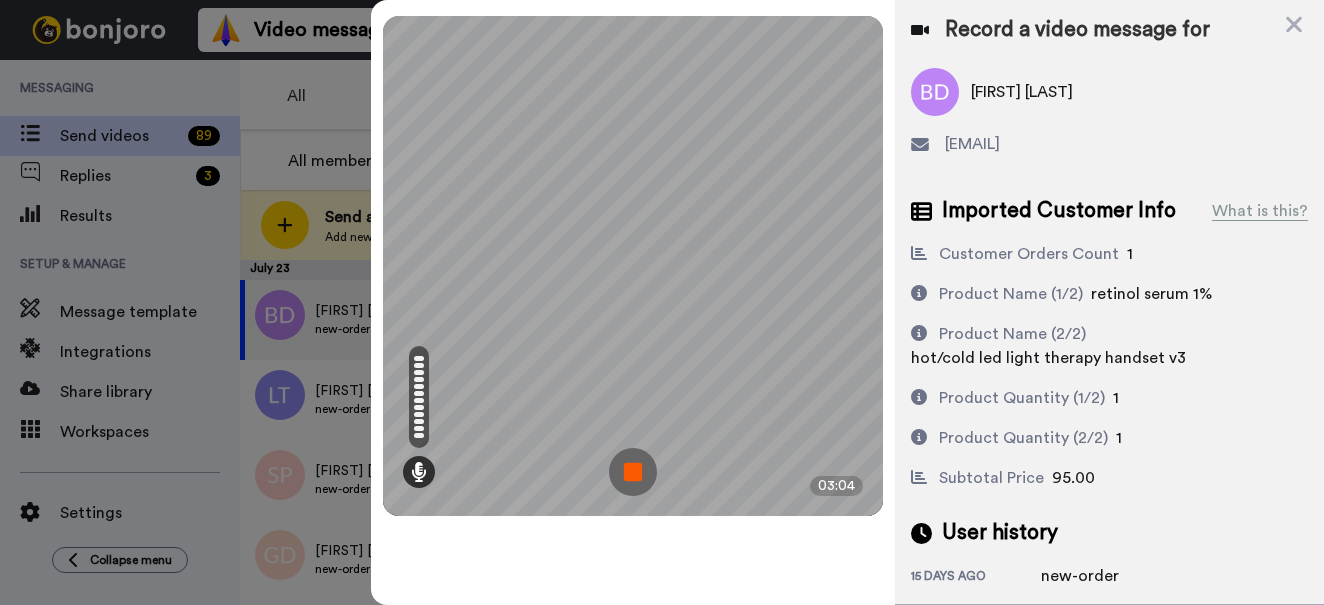 click at bounding box center (633, 472) 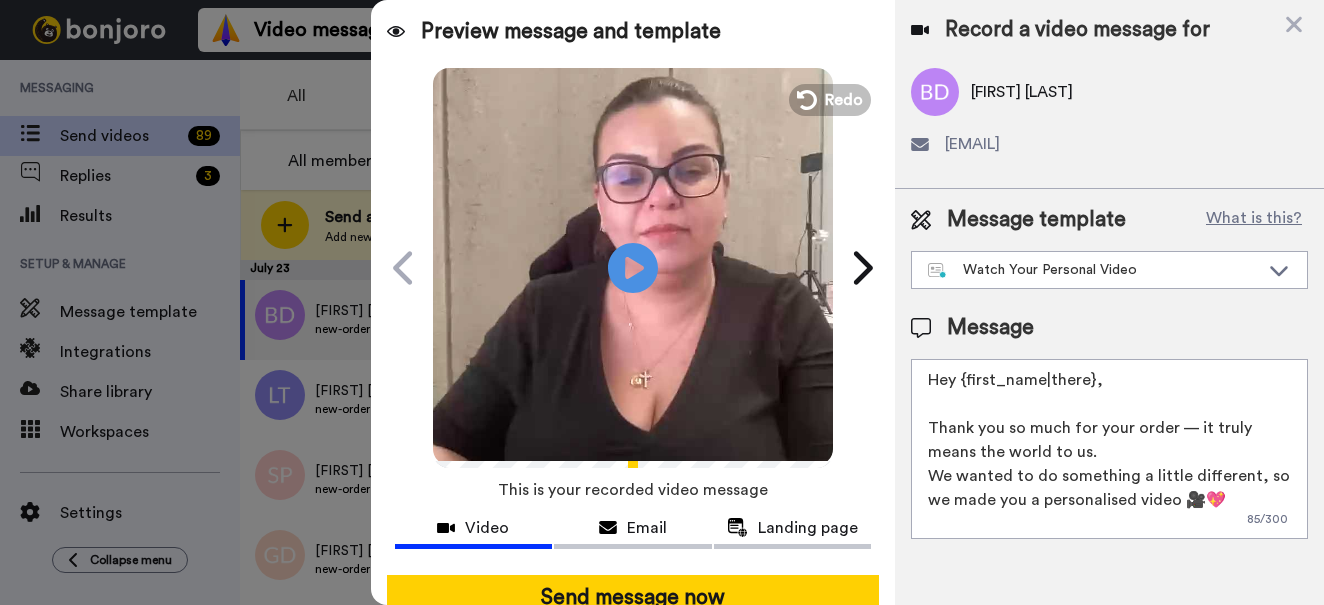 drag, startPoint x: 1147, startPoint y: 379, endPoint x: 961, endPoint y: 379, distance: 186 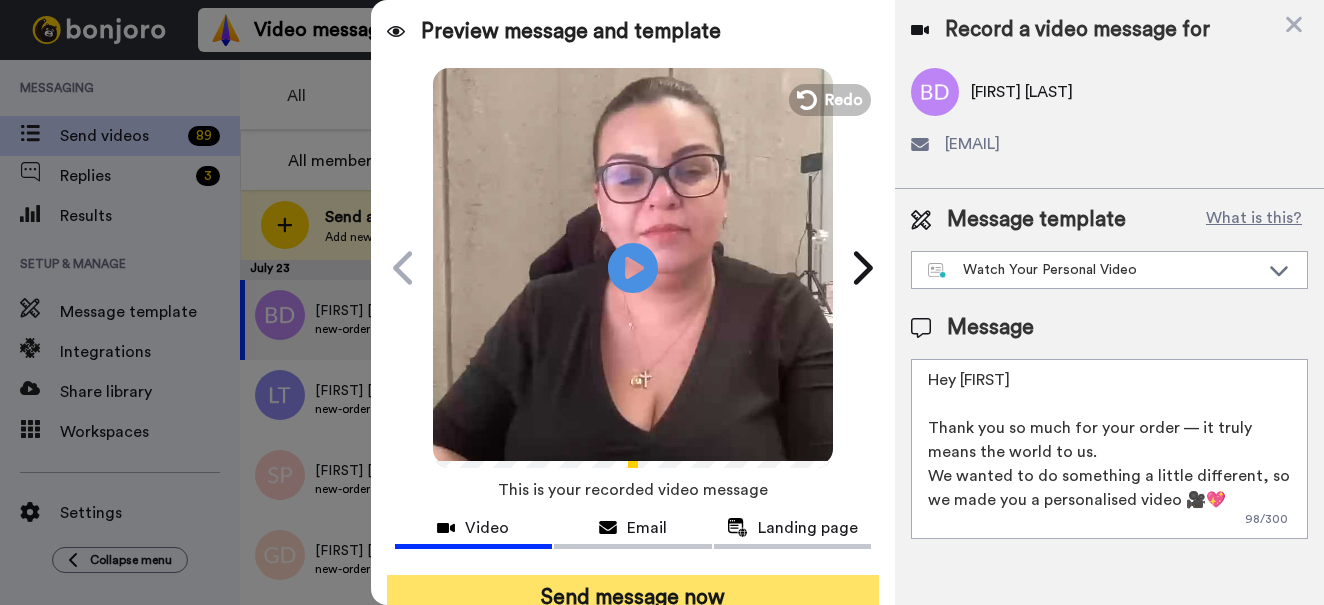 type on "Hey Bojana
Thank you so much for your order — it truly means the world to us.
We wanted to do something a little different, so we made you a personalised video 🎥💖
Hit play — this one’s just for you!" 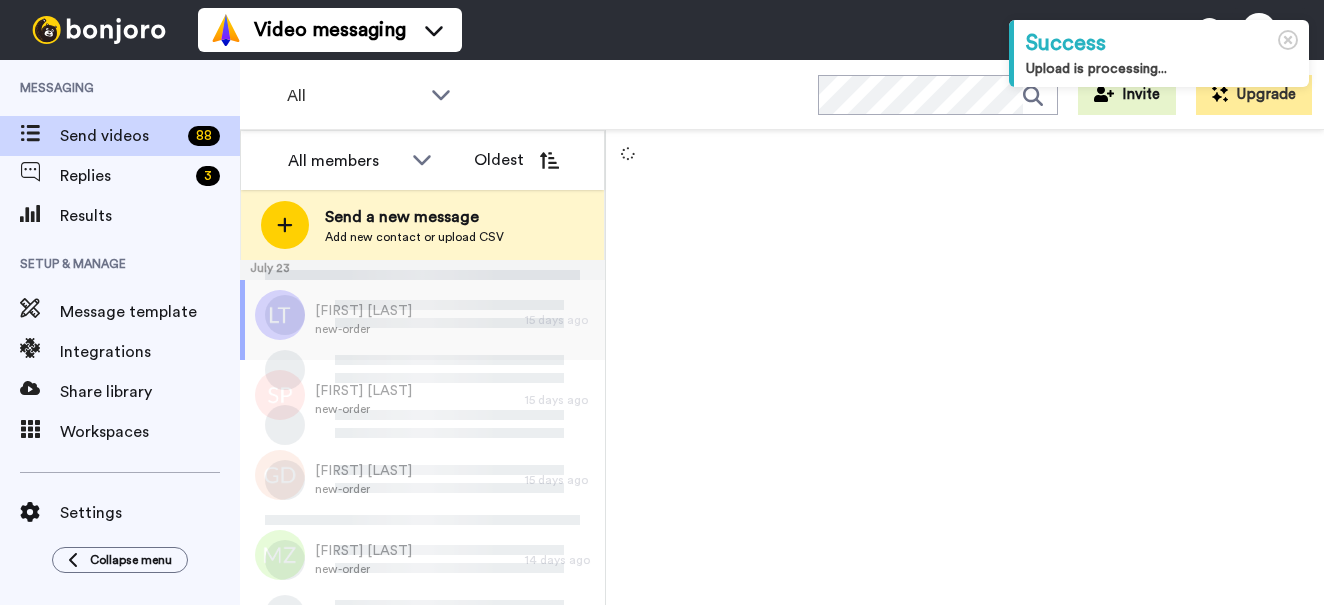 scroll, scrollTop: 0, scrollLeft: 0, axis: both 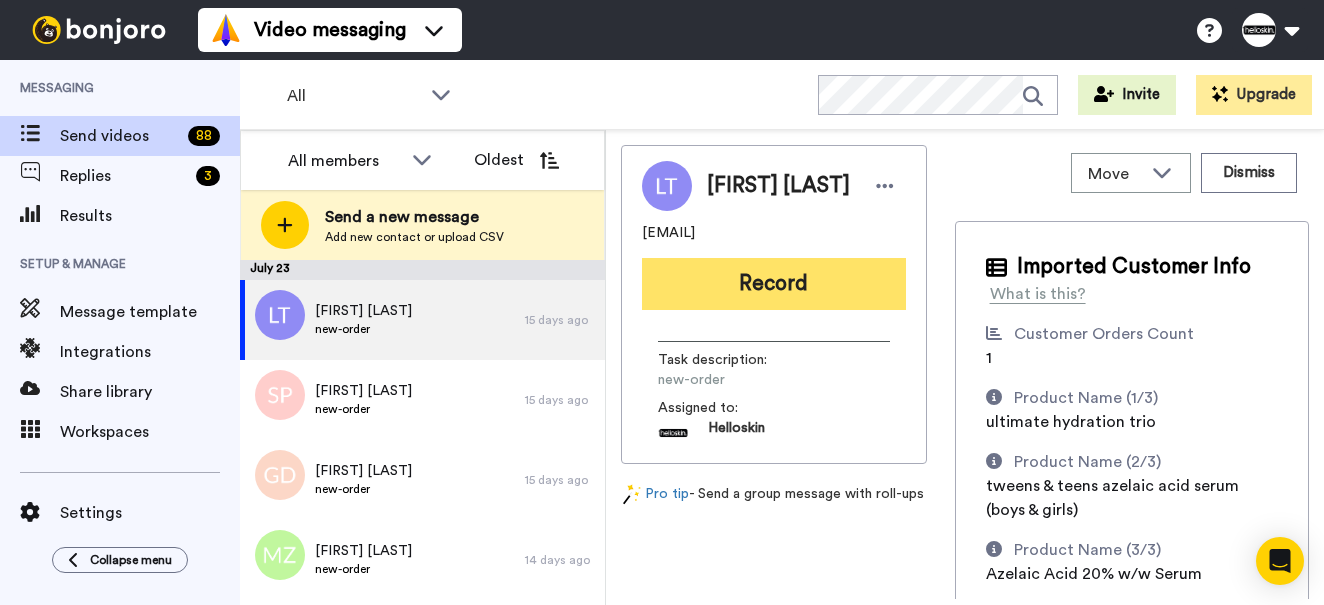 click on "Record" at bounding box center [774, 284] 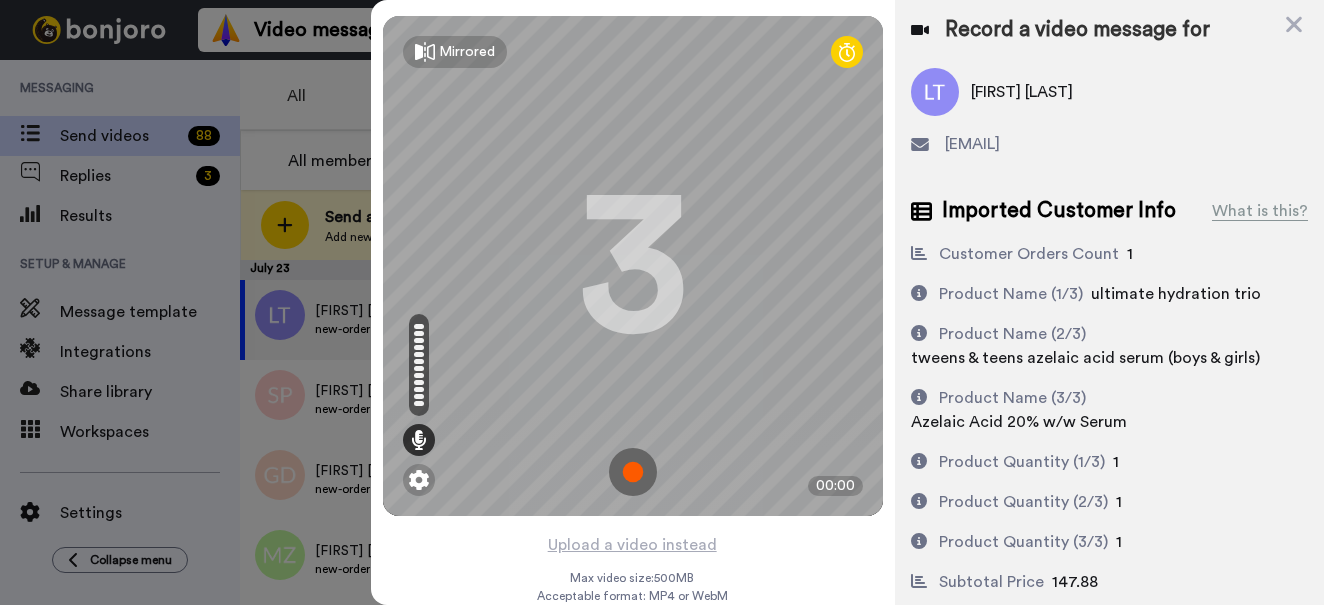 click at bounding box center (633, 472) 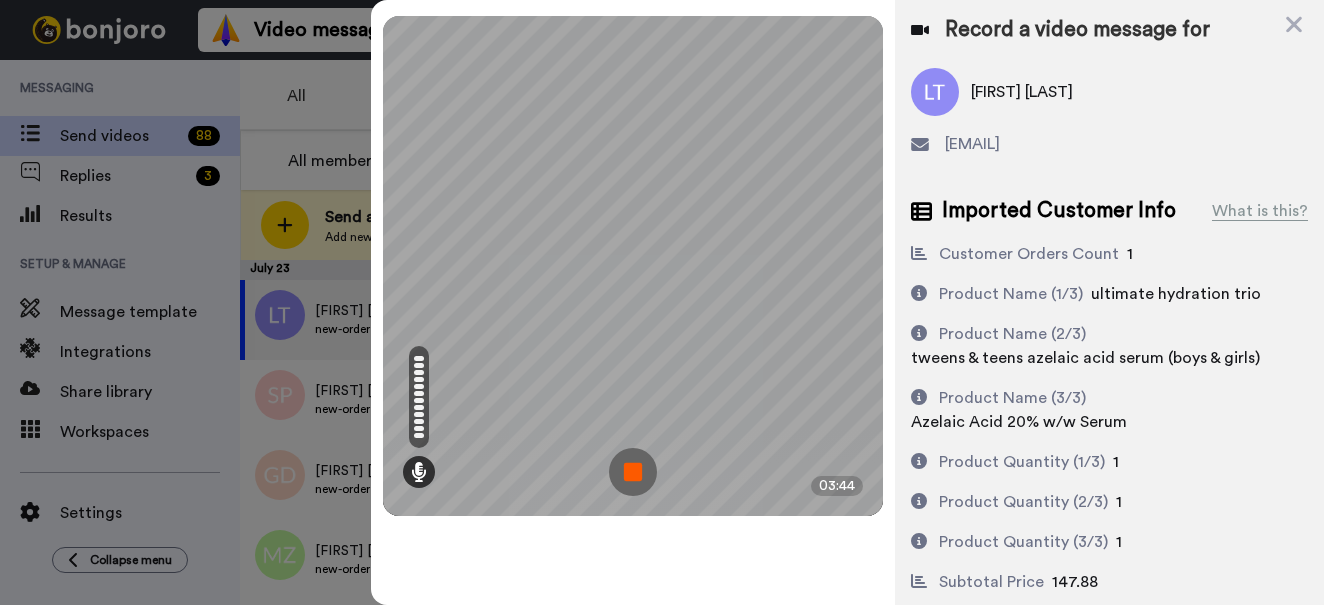 click at bounding box center (633, 472) 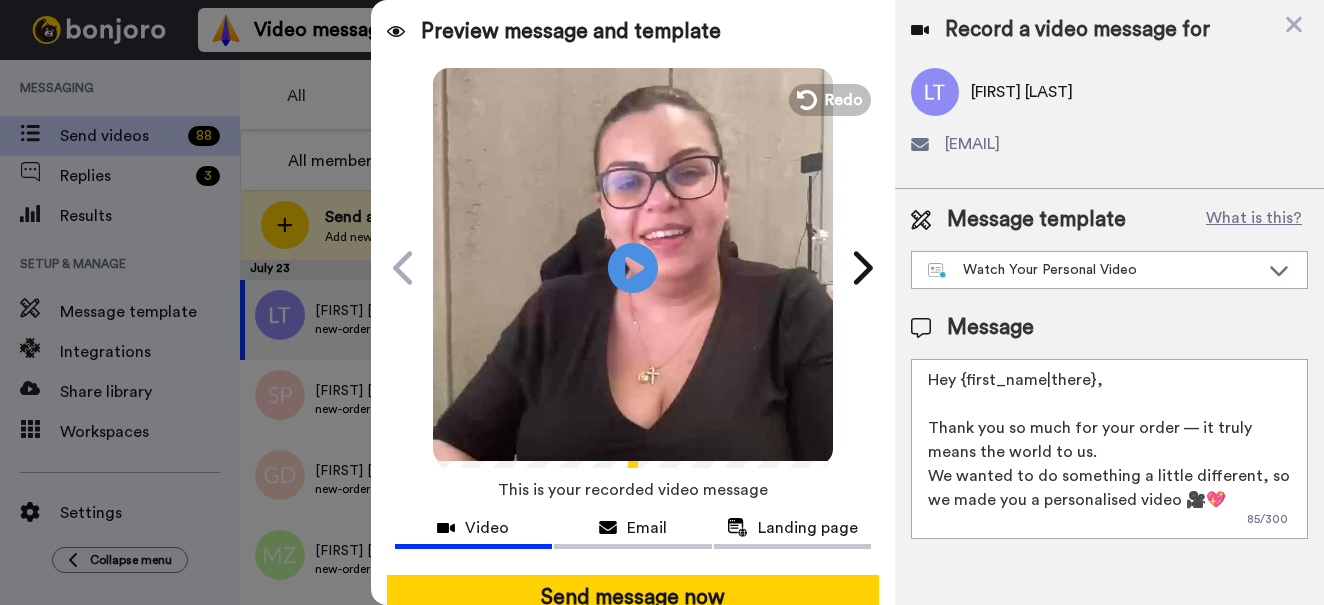 drag, startPoint x: 1119, startPoint y: 381, endPoint x: 1023, endPoint y: 408, distance: 99.724625 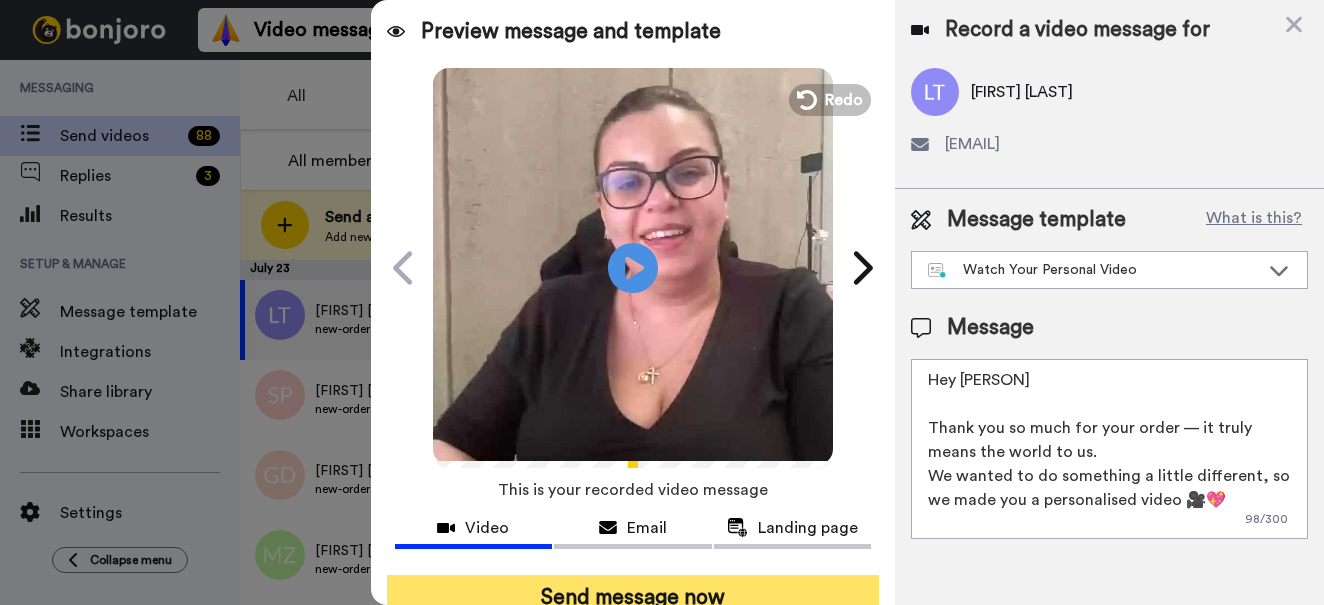 type on "Hey Louise
Thank you so much for your order — it truly means the world to us.
We wanted to do something a little different, so we made you a personalised video 🎥💖
Hit play — this one’s just for you!" 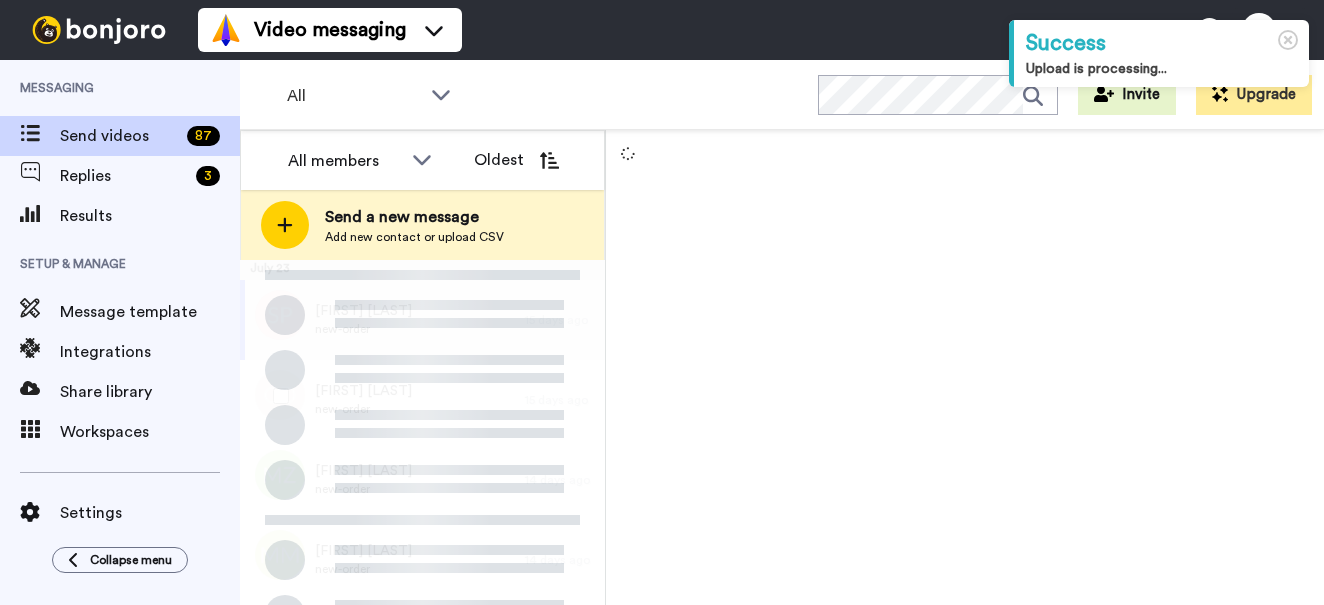 scroll, scrollTop: 0, scrollLeft: 0, axis: both 